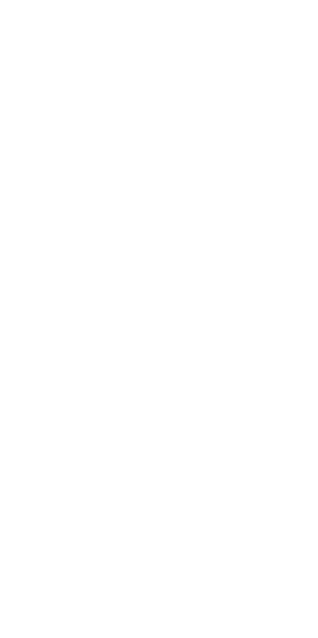 scroll, scrollTop: 0, scrollLeft: 0, axis: both 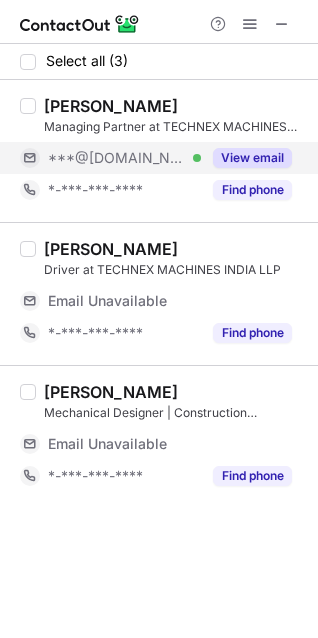 click on "View email" at bounding box center [252, 158] 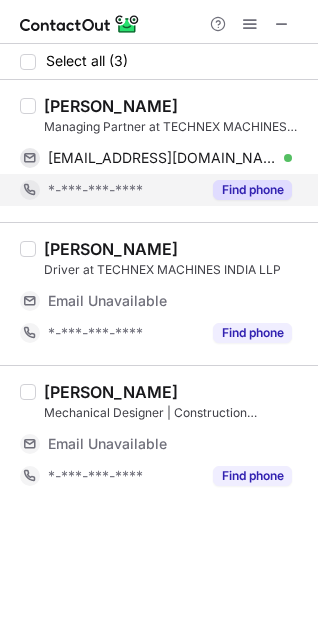 click on "Find phone" at bounding box center [252, 190] 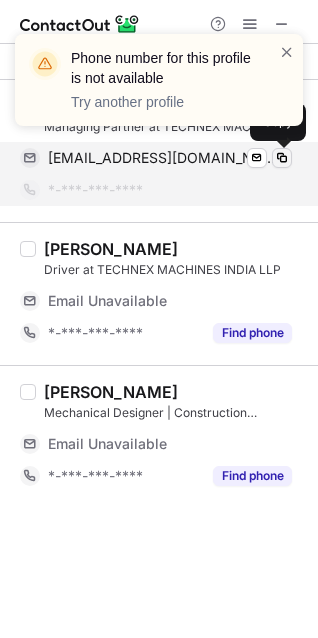 click at bounding box center (282, 158) 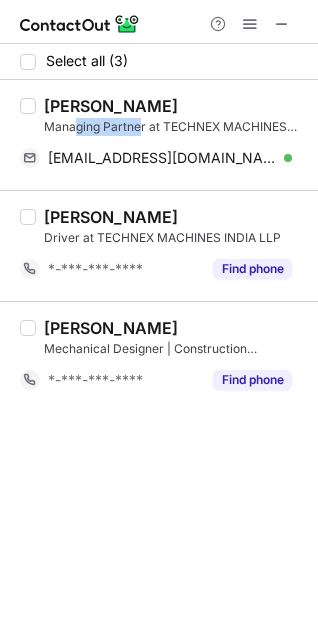 drag, startPoint x: 104, startPoint y: 125, endPoint x: 142, endPoint y: 123, distance: 38.052597 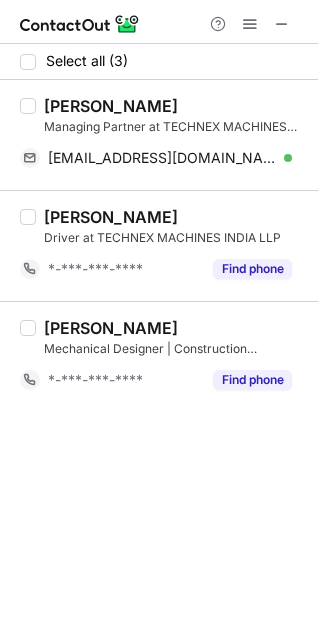 click on "Managing Partner at TECHNEX MACHINES INDIA LLP" at bounding box center [175, 127] 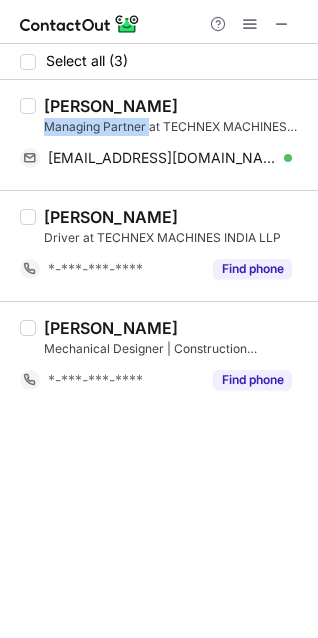drag, startPoint x: 148, startPoint y: 123, endPoint x: 46, endPoint y: 135, distance: 102.70345 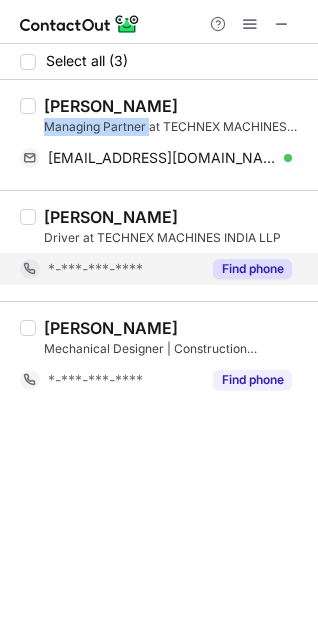 click on "Find phone" at bounding box center [252, 269] 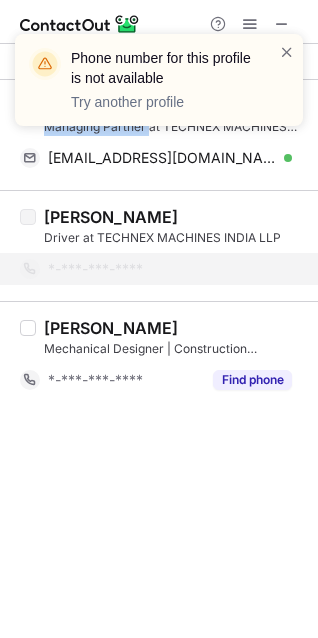 drag, startPoint x: 254, startPoint y: 386, endPoint x: 283, endPoint y: 326, distance: 66.64083 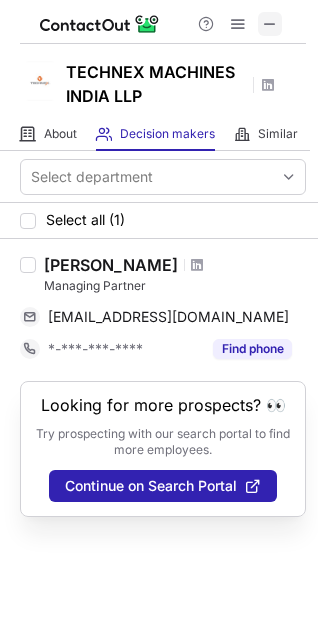 click at bounding box center (270, 24) 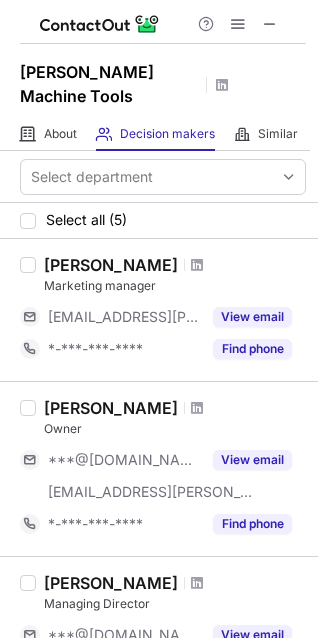 scroll, scrollTop: 0, scrollLeft: 0, axis: both 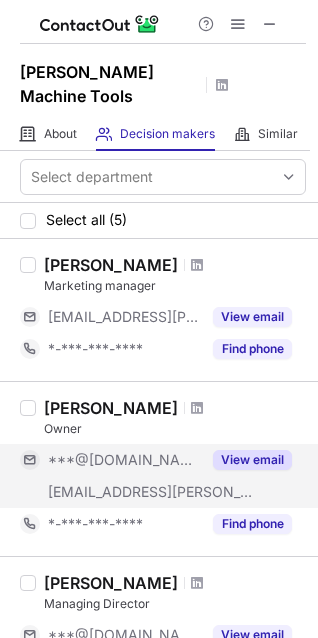 click on "View email" at bounding box center (252, 460) 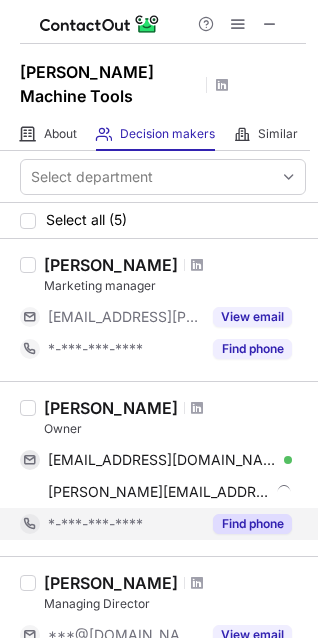 click on "Find phone" at bounding box center [252, 524] 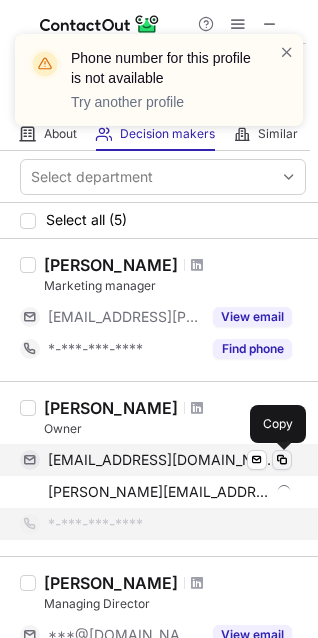 click at bounding box center (282, 460) 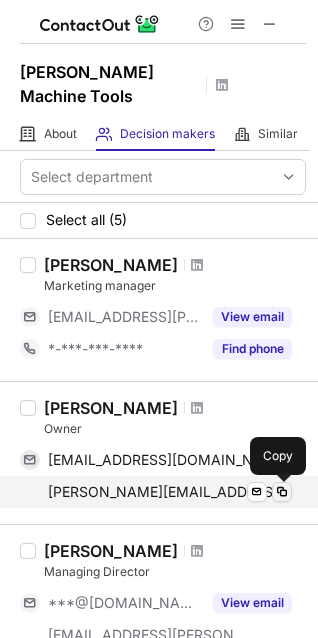 click at bounding box center [282, 492] 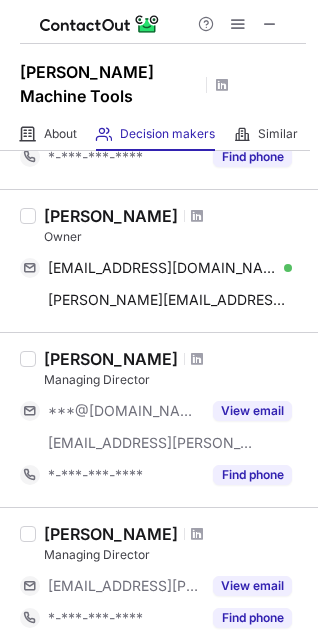 scroll, scrollTop: 400, scrollLeft: 0, axis: vertical 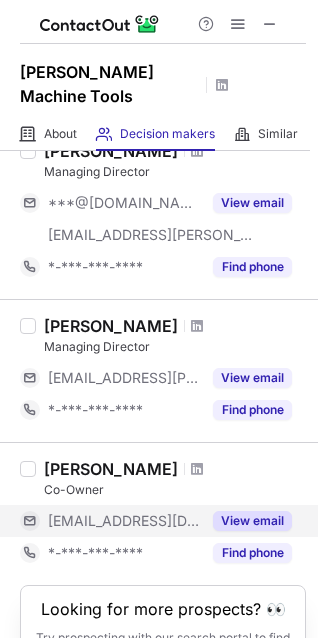click on "View email" at bounding box center [252, 521] 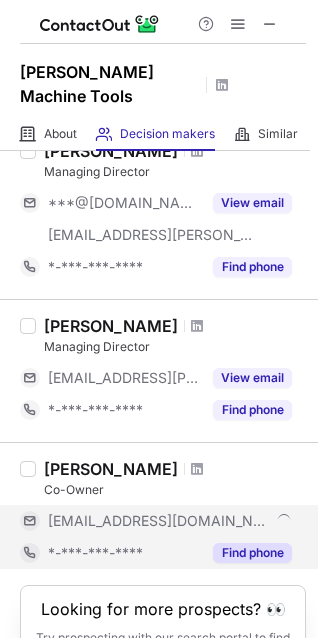 click on "Find phone" at bounding box center [252, 553] 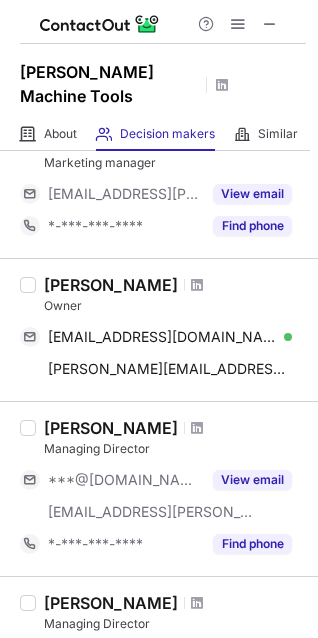 scroll, scrollTop: 118, scrollLeft: 0, axis: vertical 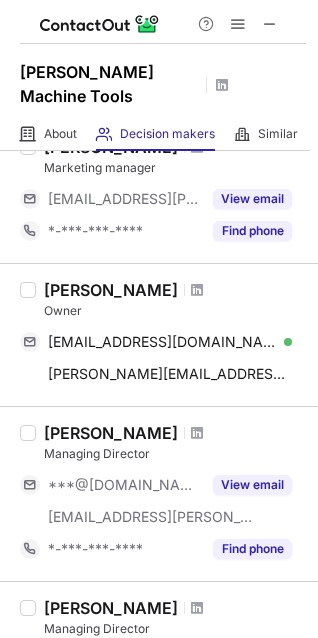 click at bounding box center [238, 24] 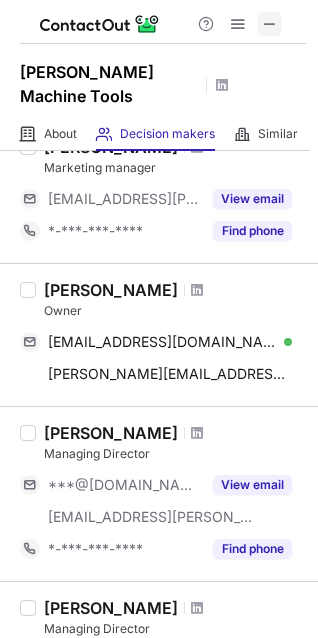 click at bounding box center (270, 24) 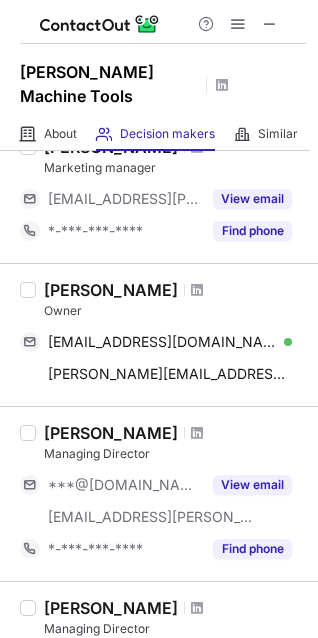 click on "Help & Support" at bounding box center (163, 22) 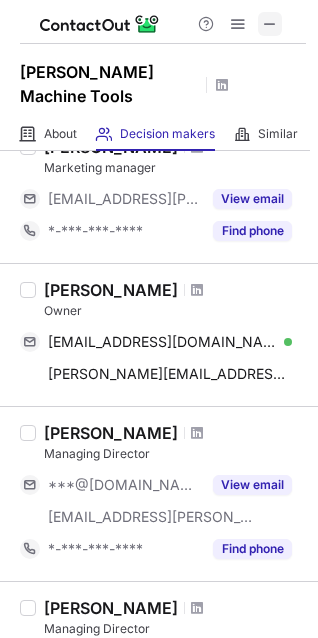 click at bounding box center (270, 24) 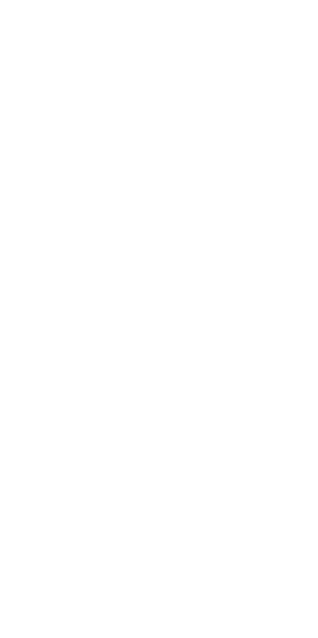 scroll, scrollTop: 0, scrollLeft: 0, axis: both 